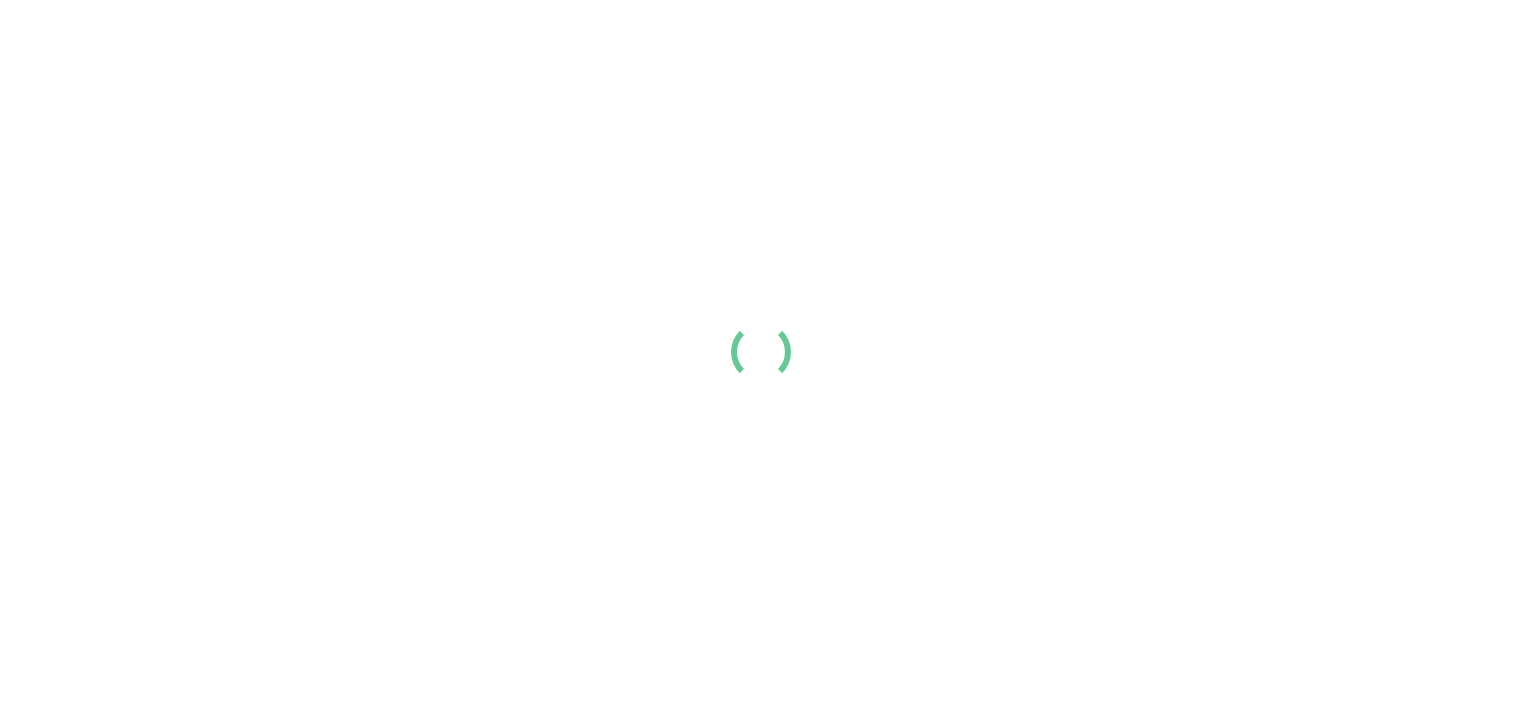 scroll, scrollTop: 0, scrollLeft: 0, axis: both 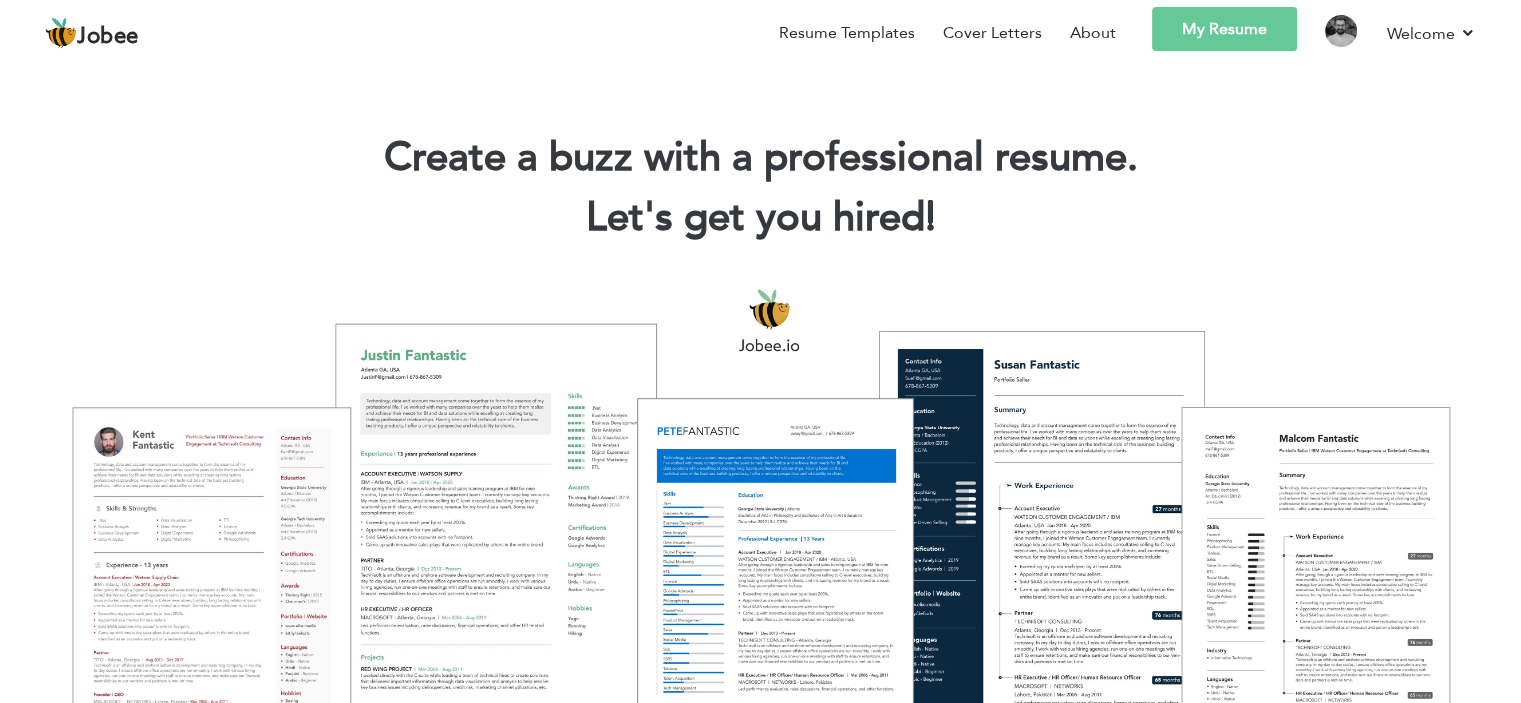 click on "My Resume" at bounding box center [1224, 29] 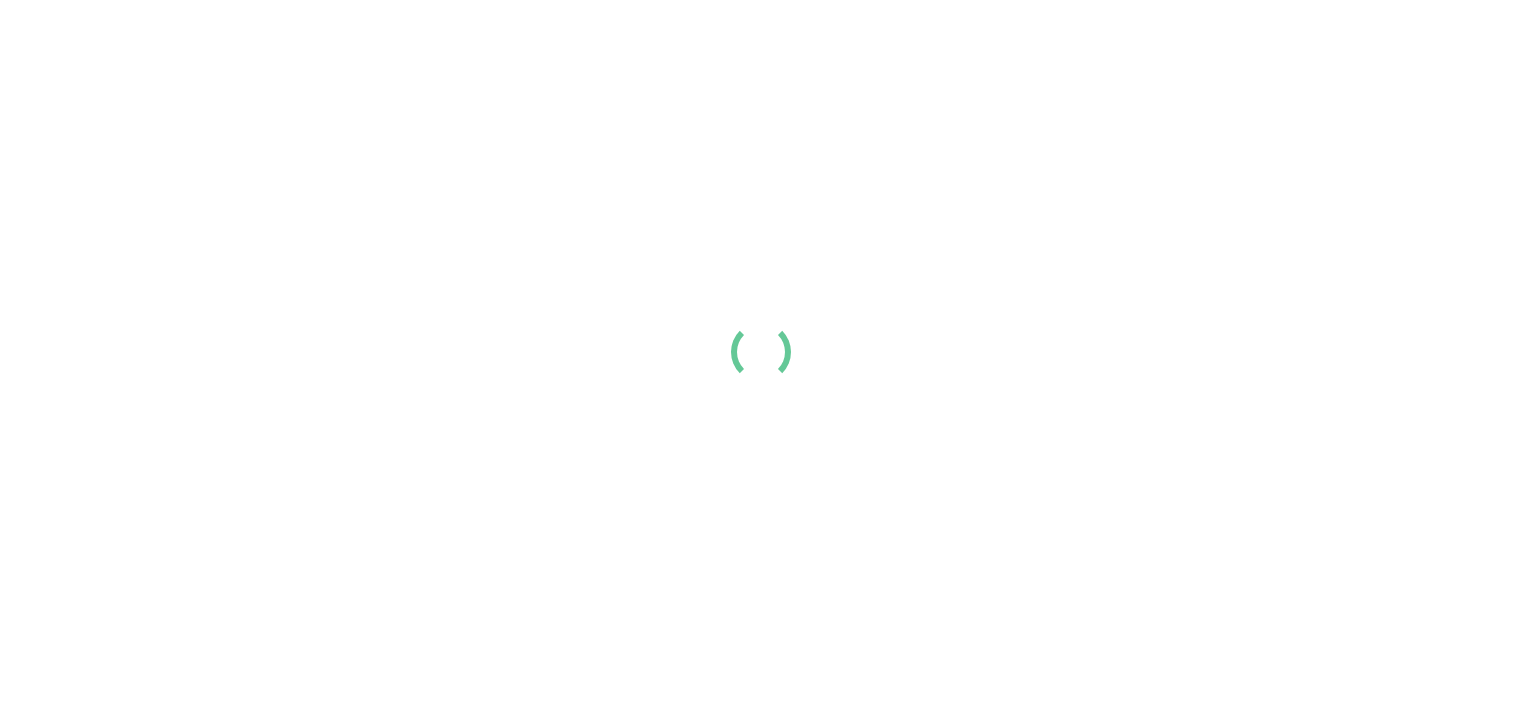 scroll, scrollTop: 0, scrollLeft: 0, axis: both 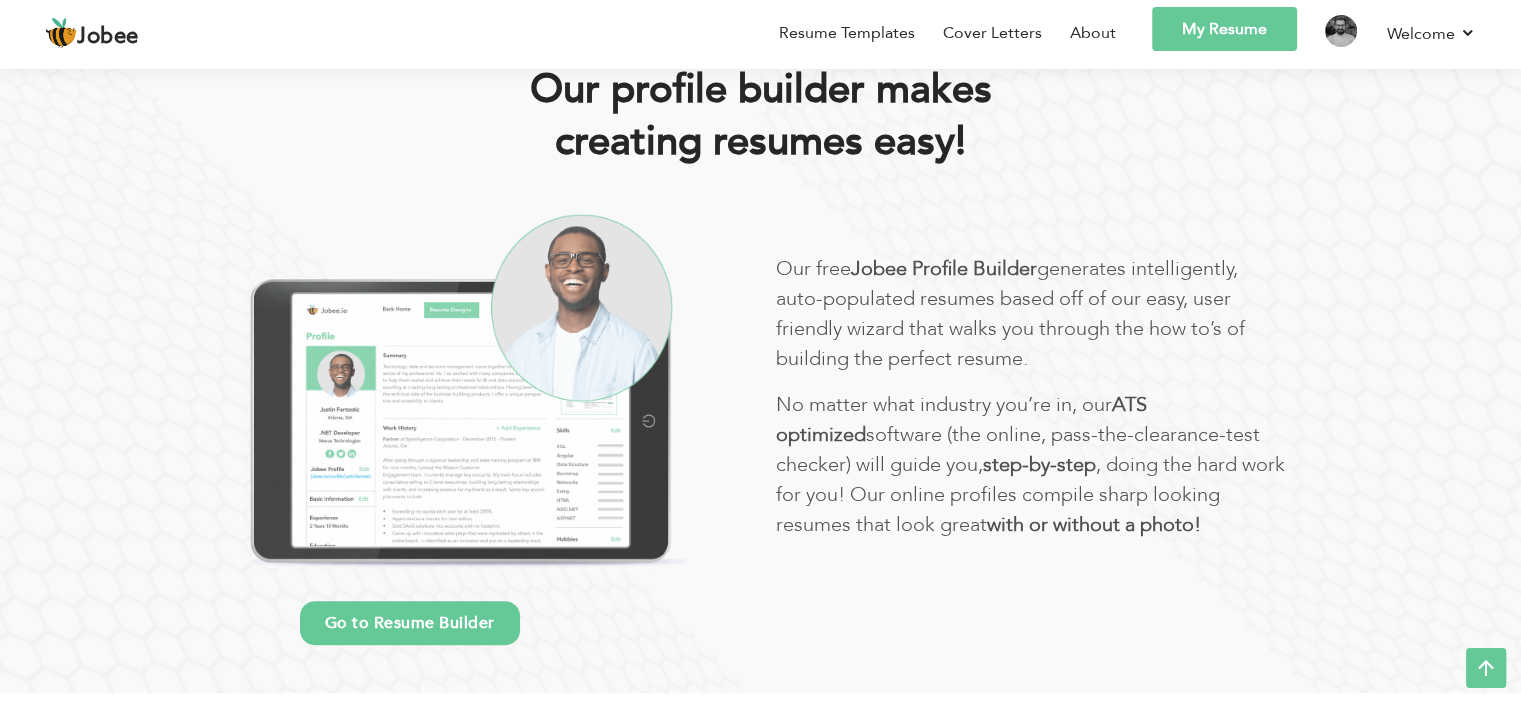 click on "My Resume" at bounding box center [1224, 29] 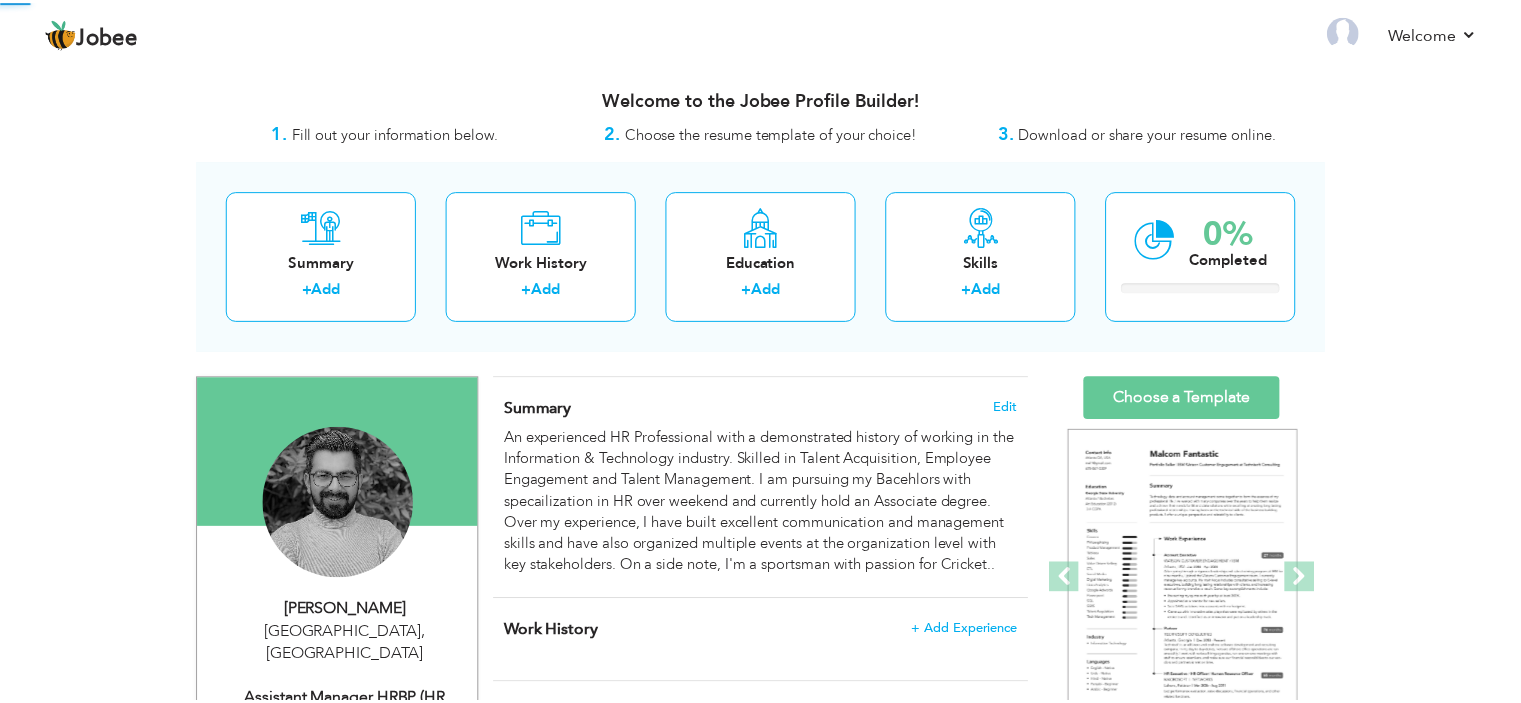 scroll, scrollTop: 0, scrollLeft: 0, axis: both 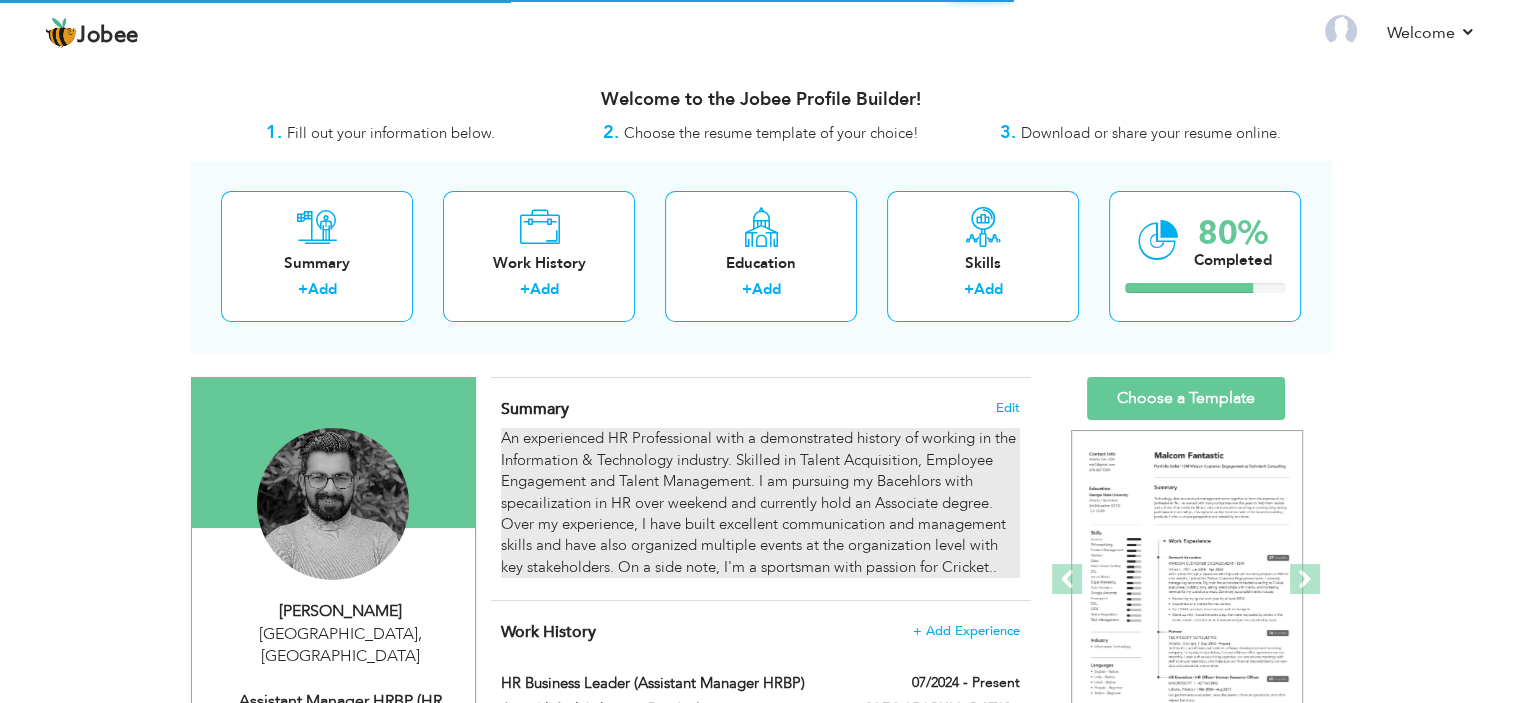 click on "An experienced HR Professional with a demonstrated history of working in the Information & Technology industry. Skilled in Talent Acquisition, Employee Engagement and Talent Management. I am pursuing my Bacehlors with specailization in HR over weekend and currently hold an Associate degree. Over my experience, I have built excellent communication and management skills and have also organized multiple events at the organization level with key stakeholders. On a side note, I'm a sportsman with passion for Cricket.." at bounding box center [760, 503] 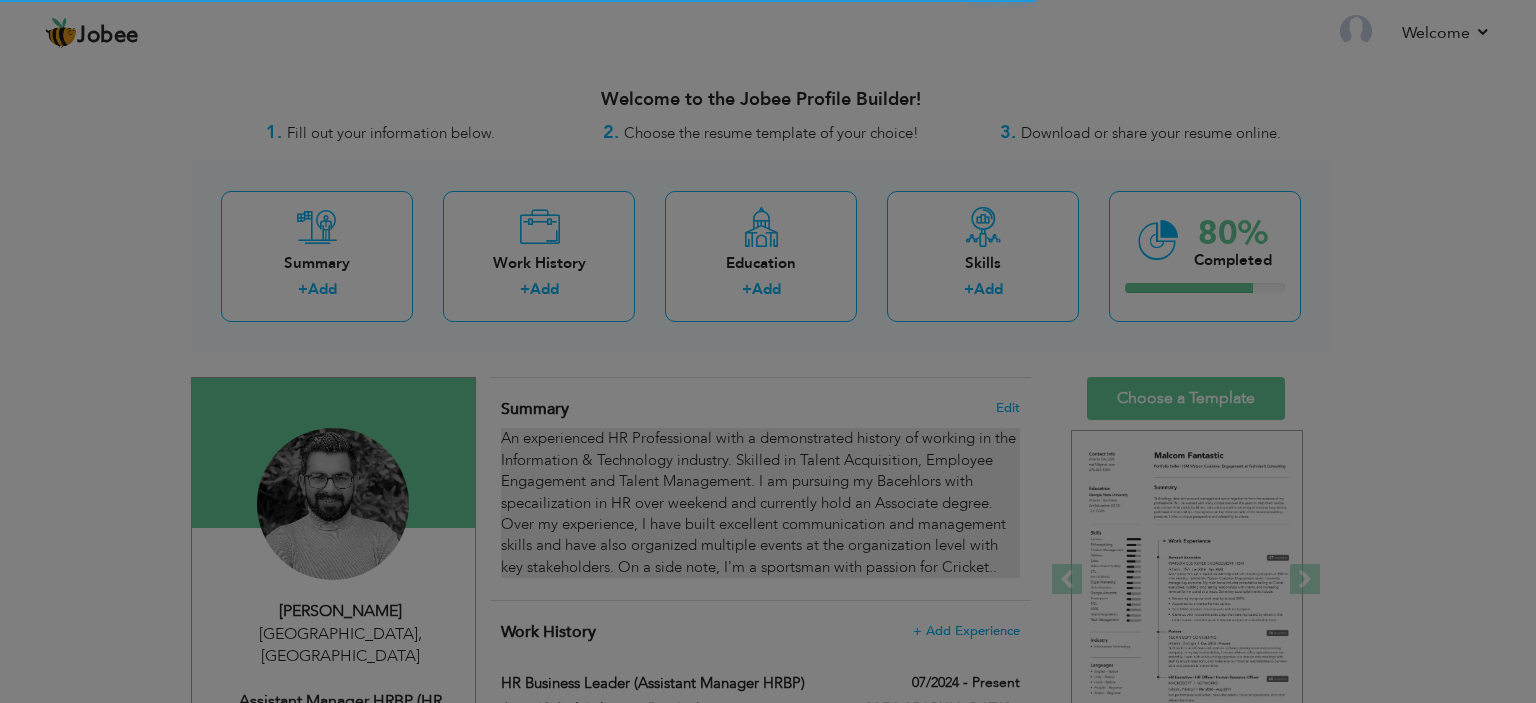 click on "Jobee
Profile
Resume Templates
Resume Templates
Cover Letters
About
My Resume
Welcome
Settings
Log off
Welcome" at bounding box center (768, 1173) 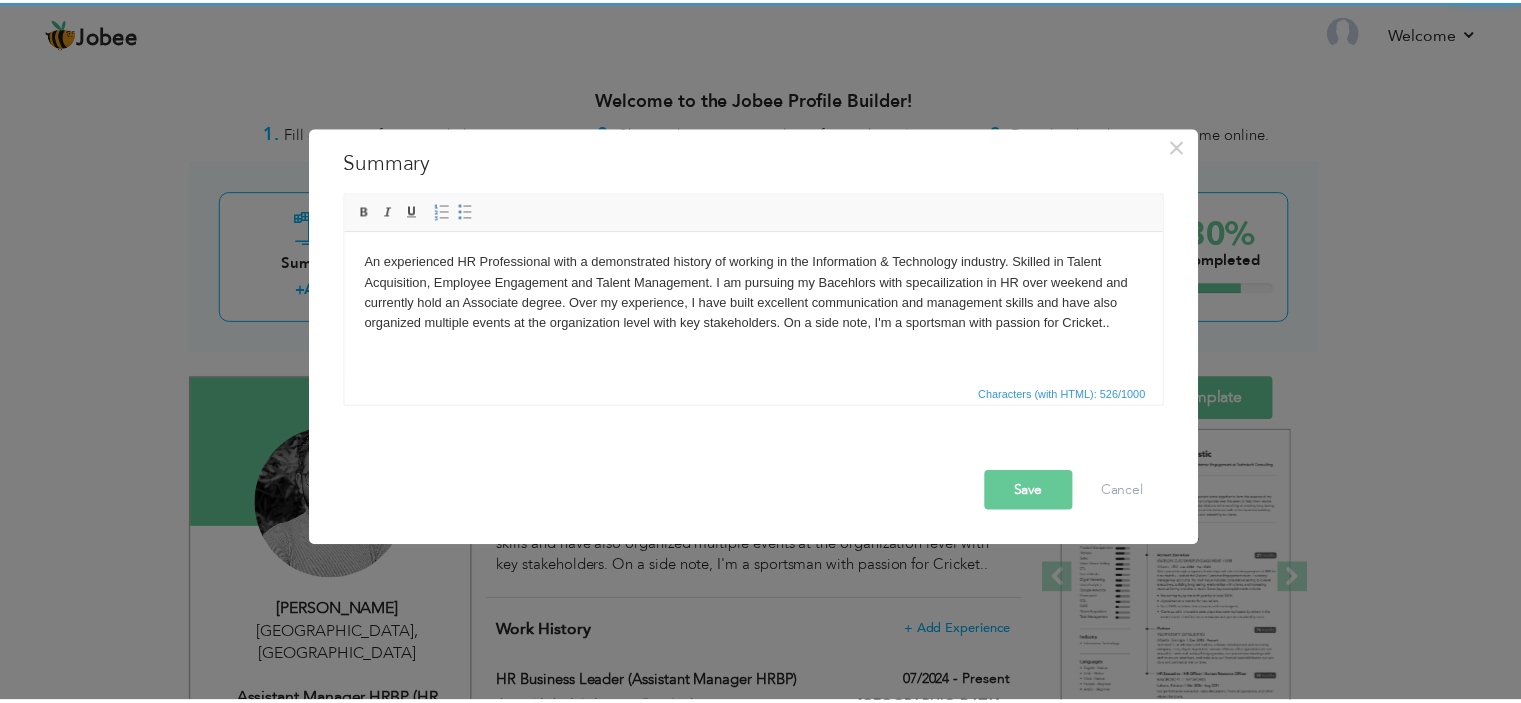 scroll, scrollTop: 0, scrollLeft: 0, axis: both 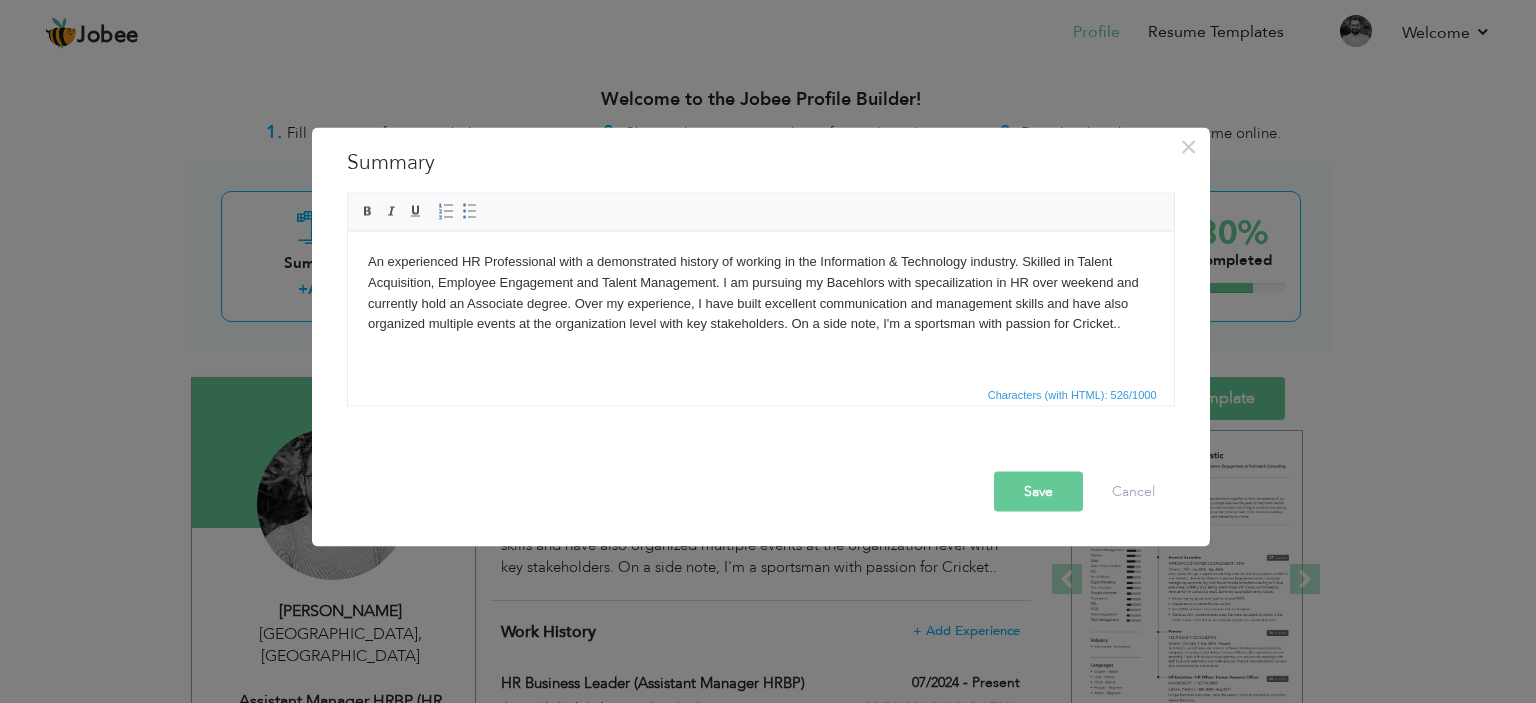 click on "An experienced HR Professional with a demonstrated history of working in the Information & Technology industry. Skilled in Talent Acquisition, Employee Engagement and Talent Management. I am pursuing my Bacehlors with specailization in HR over weekend and currently hold an Associate degree. Over my experience, I have built excellent communication and management skills and have also organized multiple events at the organization level with key stakeholders. On a side note, I'm a sportsman with passion for Cricket.." at bounding box center (760, 292) 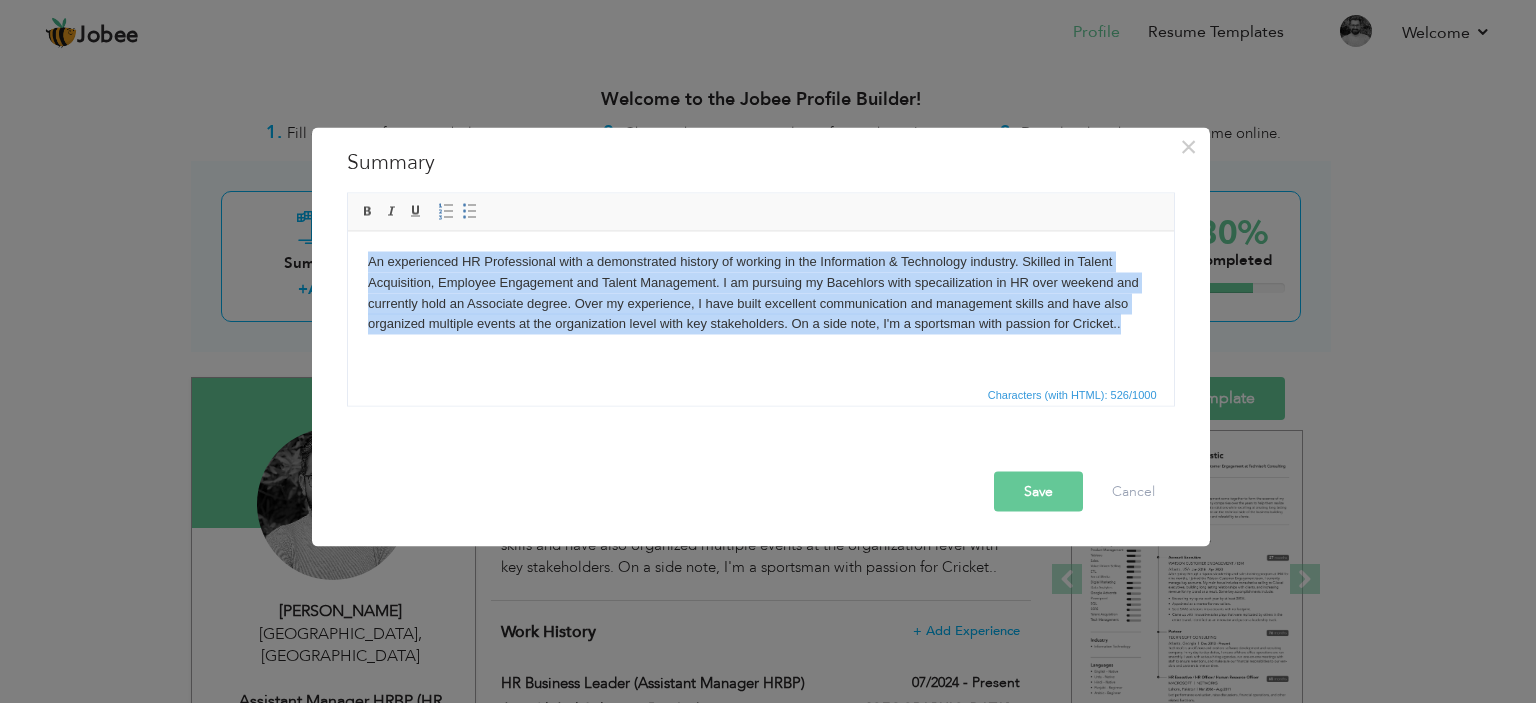 copy on "An experienced HR Professional with a demonstrated history of working in the Information & Technology industry. Skilled in Talent Acquisition, Employee Engagement and Talent Management. I am pursuing my Bacehlors with specailization in HR over weekend and currently hold an Associate degree. Over my experience, I have built excellent communication and management skills and have also organized multiple events at the organization level with key stakeholders. On a side note, I'm a sportsman with passion for Cricket.." 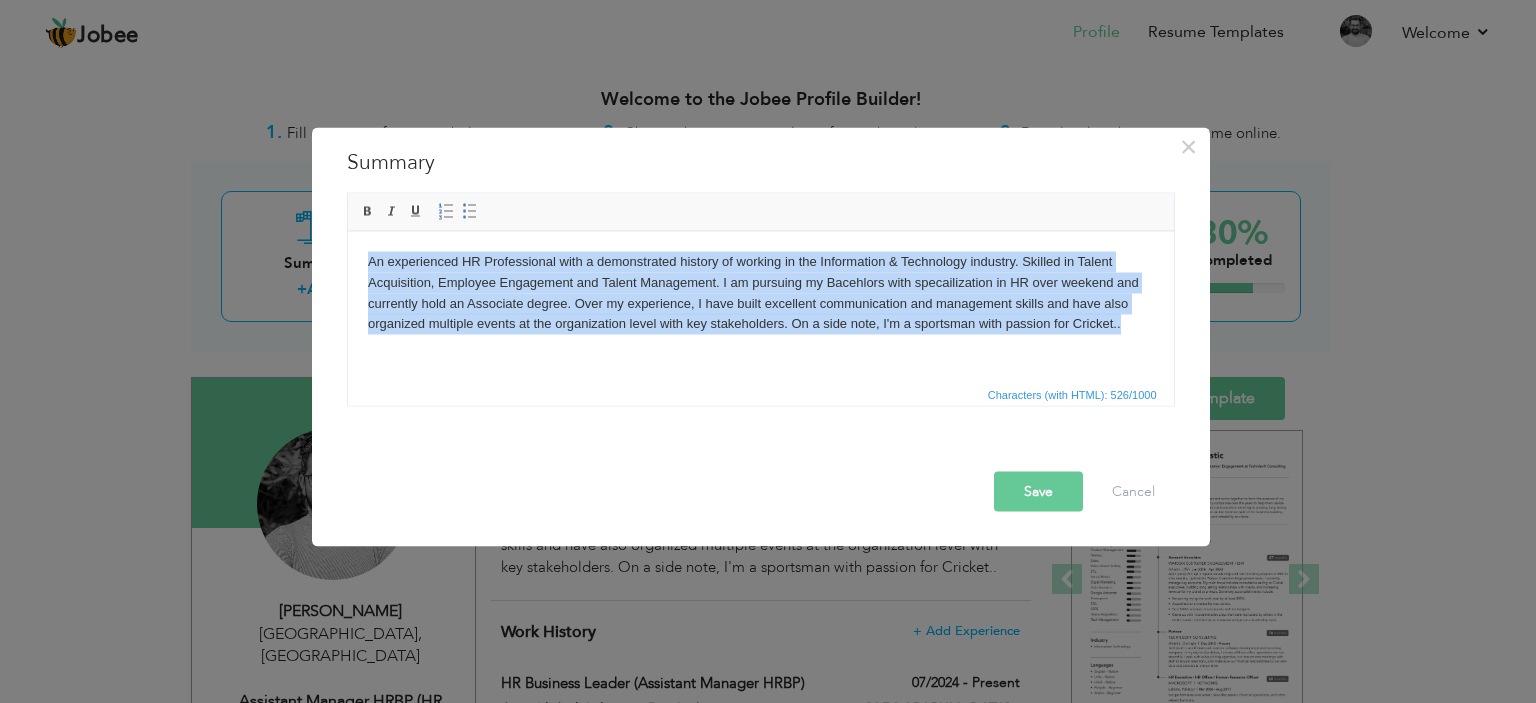 click on "An experienced HR Professional with a demonstrated history of working in the Information & Technology industry. Skilled in Talent Acquisition, Employee Engagement and Talent Management. I am pursuing my Bacehlors with specailization in HR over weekend and currently hold an Associate degree. Over my experience, I have built excellent communication and management skills and have also organized multiple events at the organization level with key stakeholders. On a side note, I'm a sportsman with passion for Cricket.." at bounding box center [760, 292] 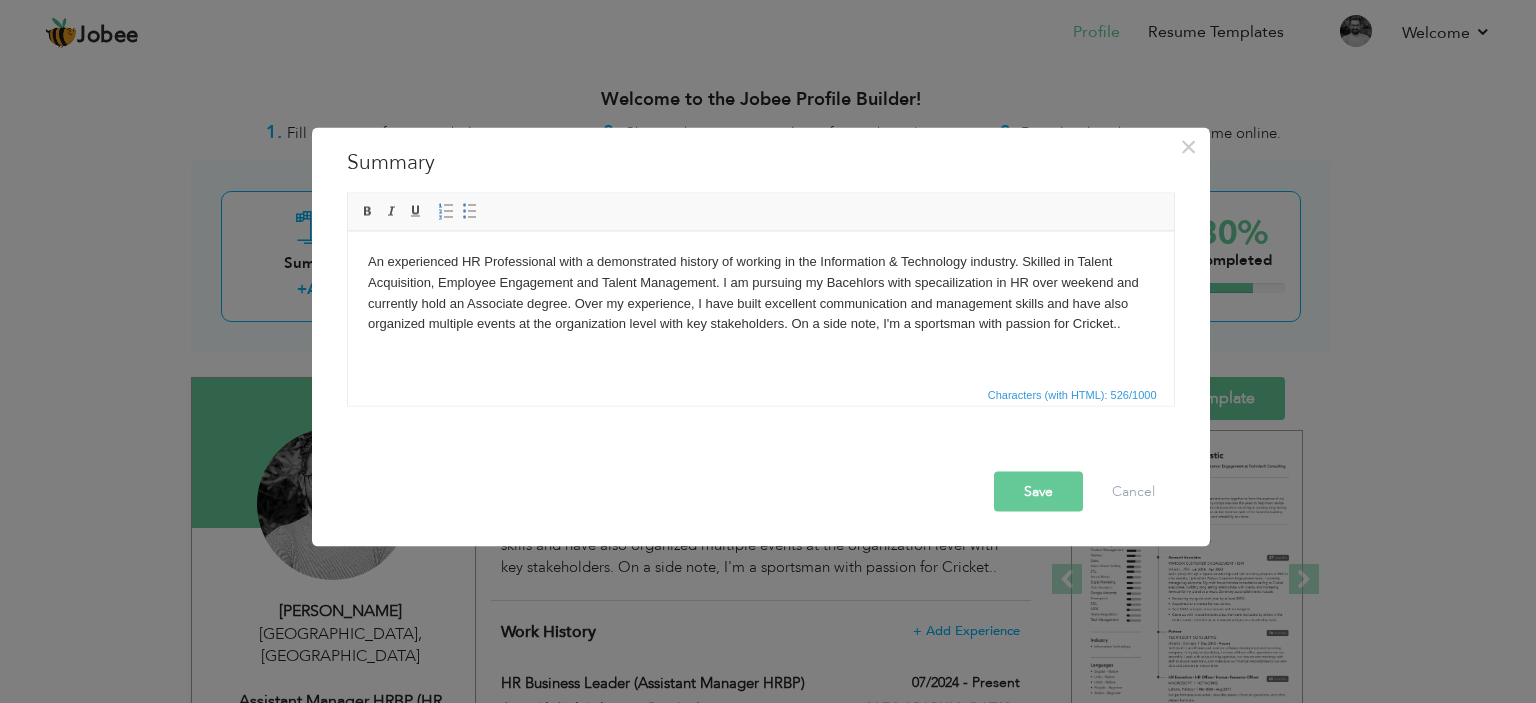 drag, startPoint x: 636, startPoint y: 328, endPoint x: 619, endPoint y: 324, distance: 17.464249 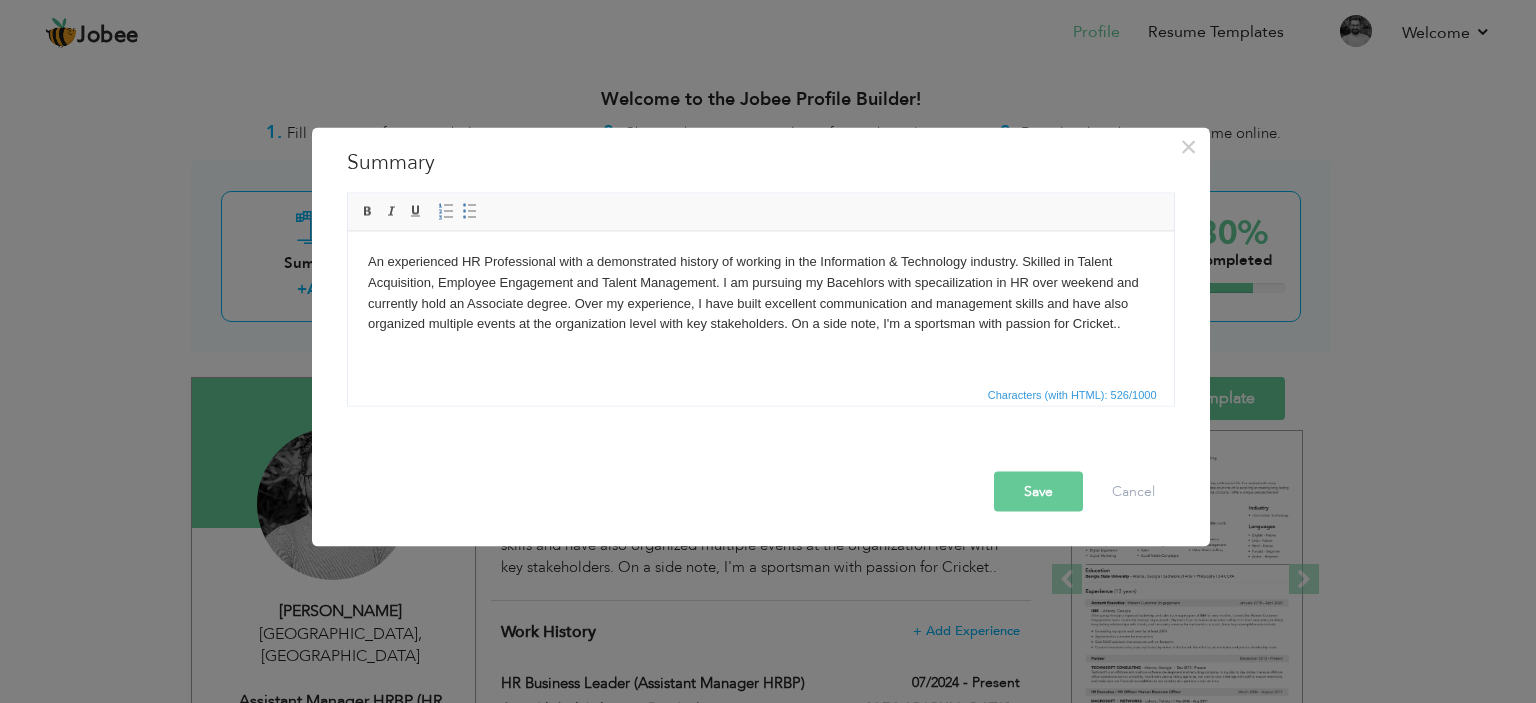 drag, startPoint x: 852, startPoint y: 281, endPoint x: 880, endPoint y: 290, distance: 29.410883 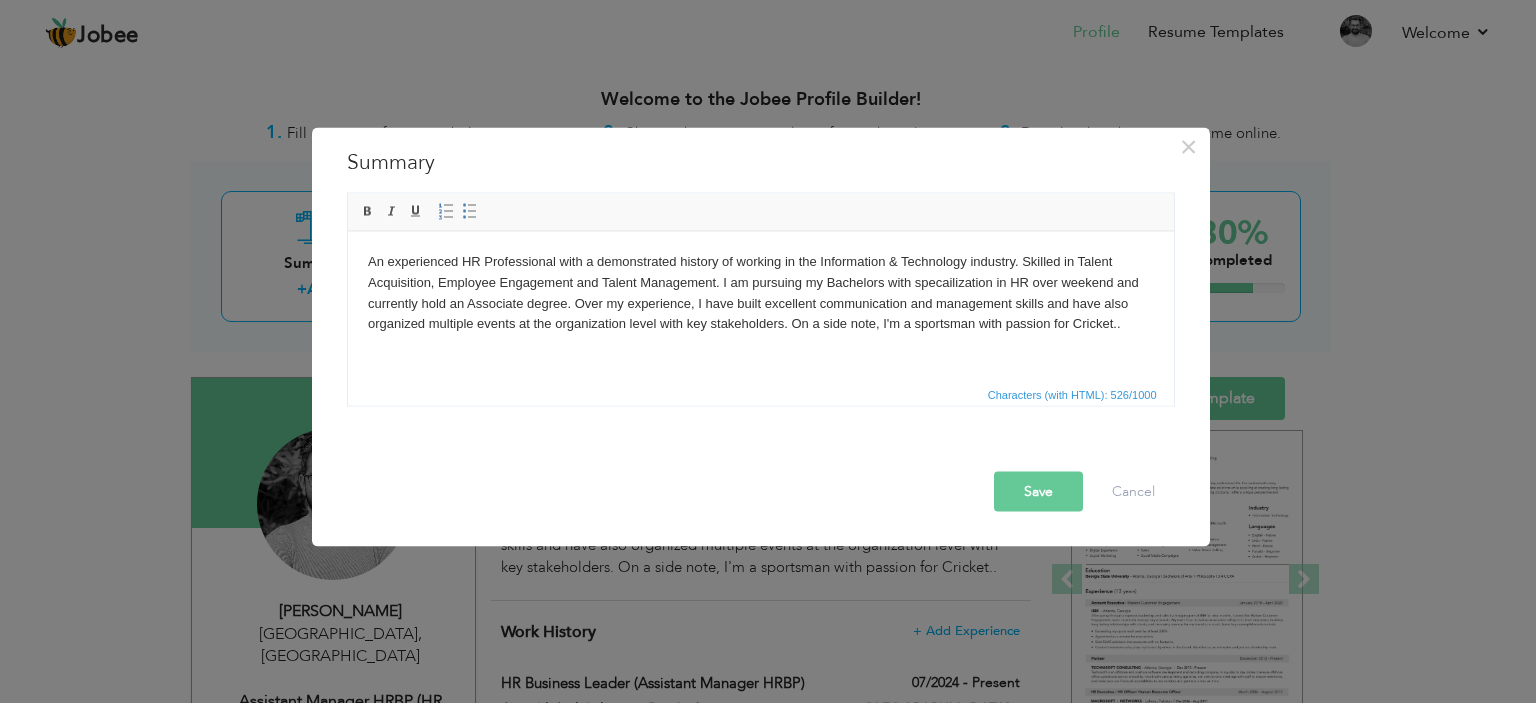 click on "Save" at bounding box center (1038, 491) 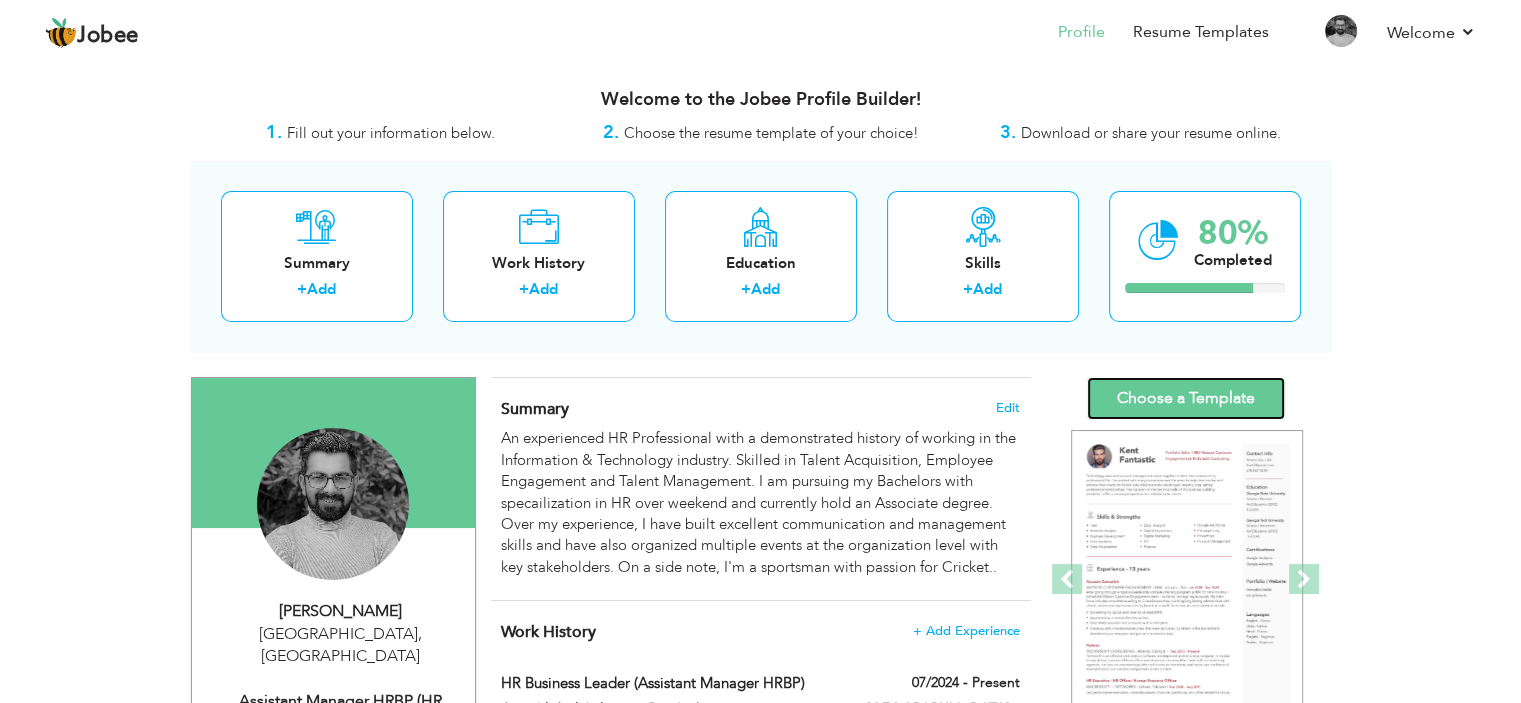 click on "Choose a Template" at bounding box center (1186, 398) 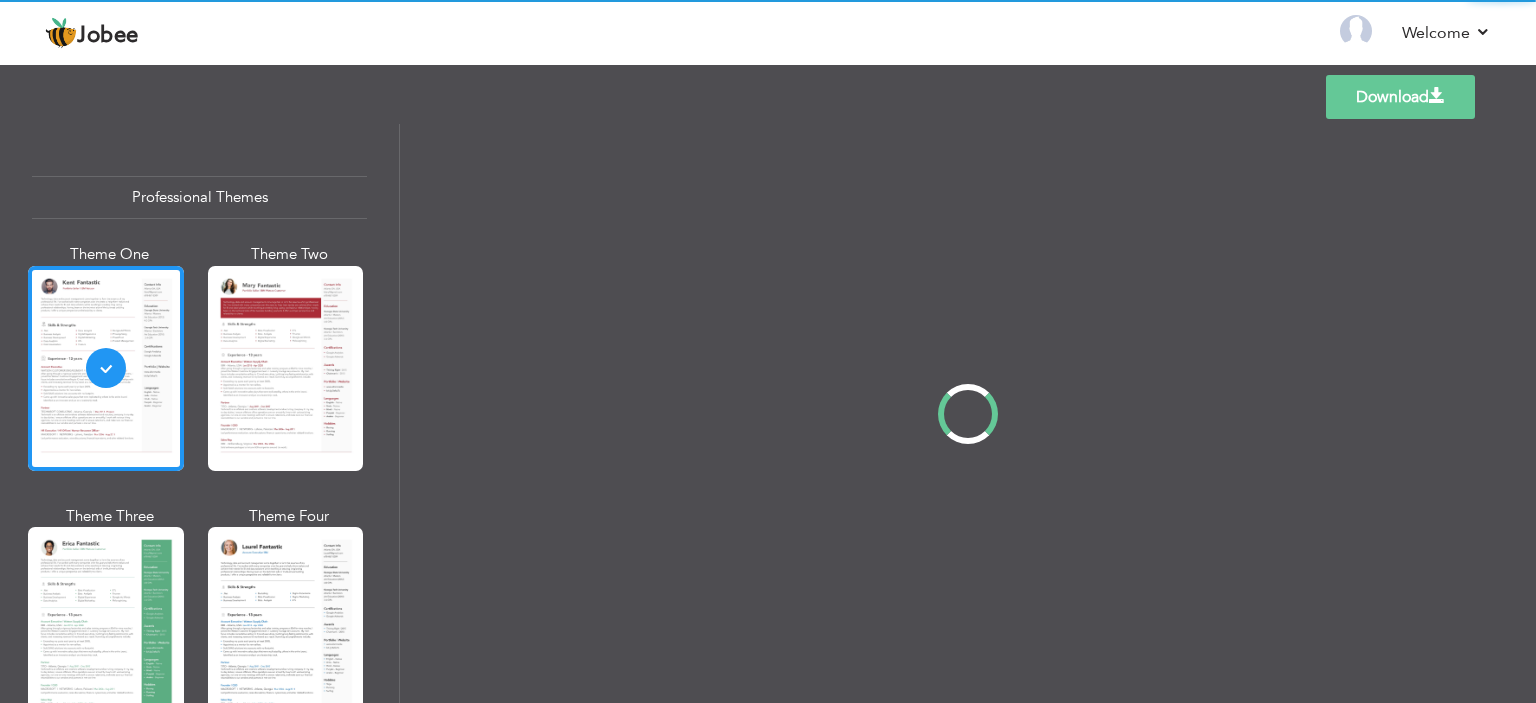 scroll, scrollTop: 0, scrollLeft: 0, axis: both 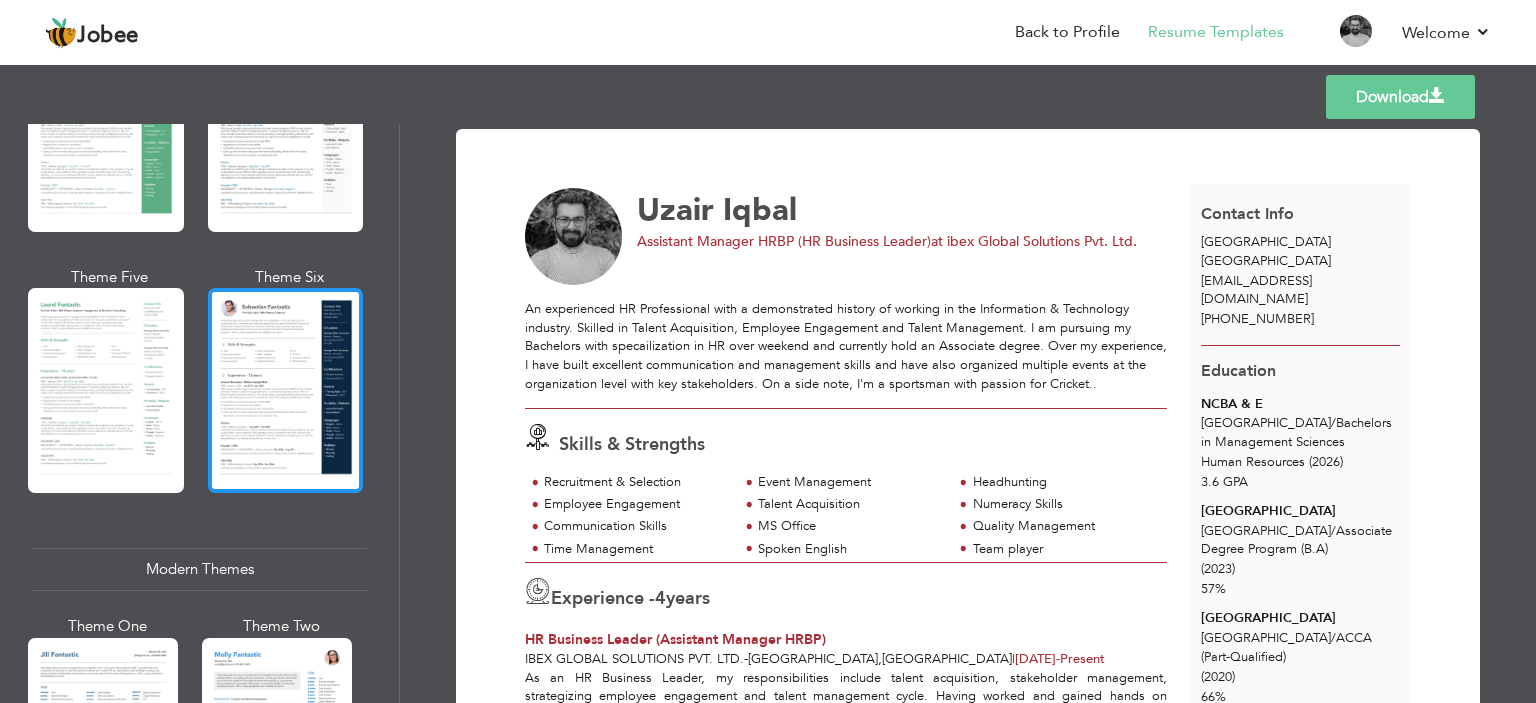 click at bounding box center [286, 390] 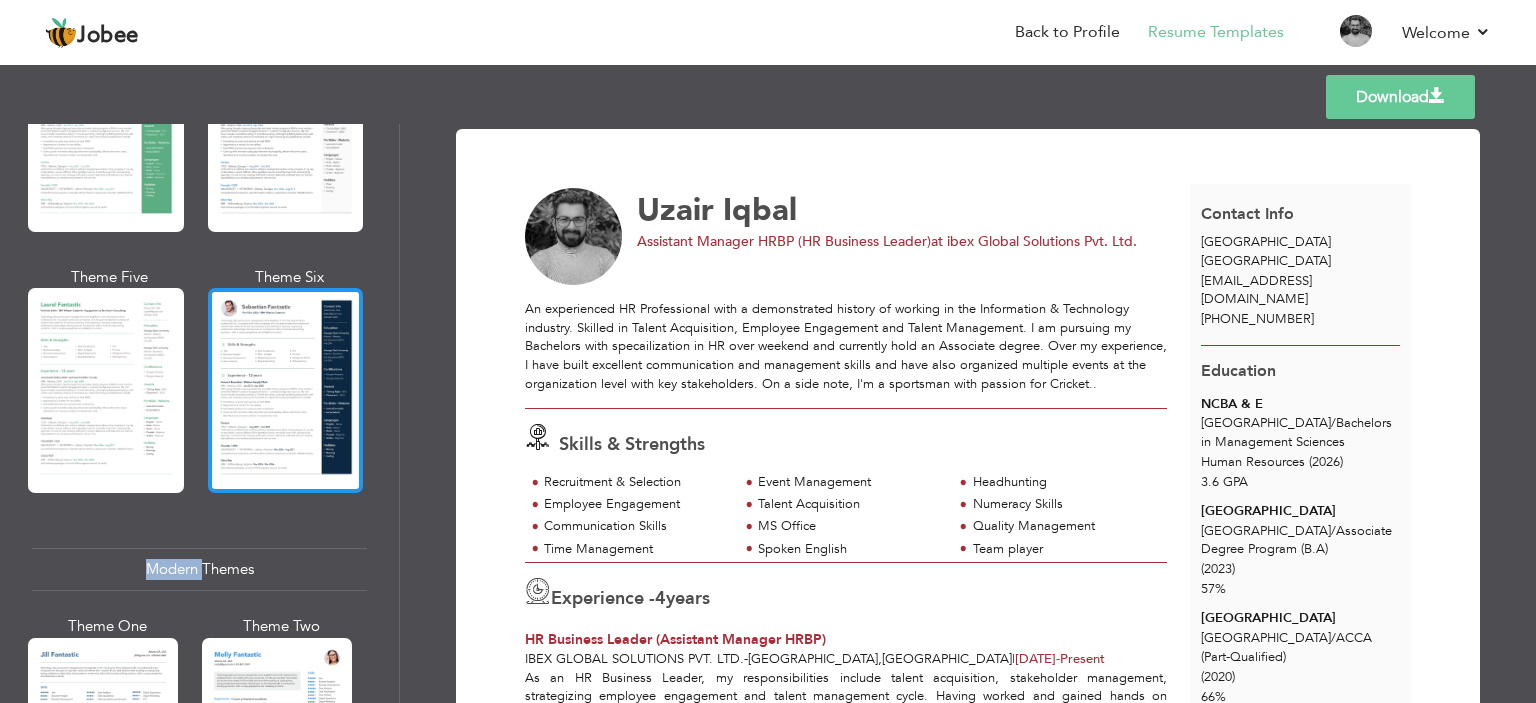 click on "Professional Themes
Theme One
Theme Two
Theme Three
Theme Four" at bounding box center (768, 413) 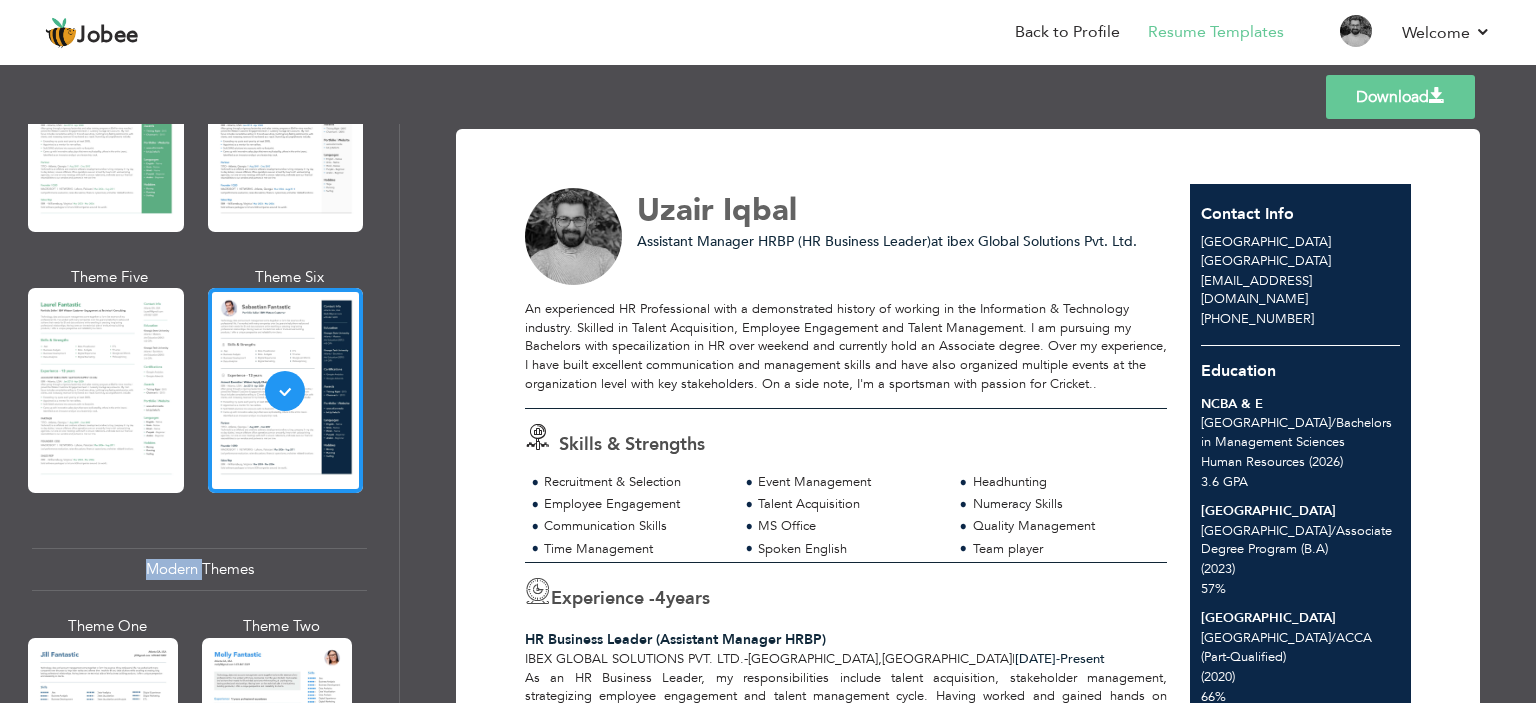 click on "Download" at bounding box center (1400, 97) 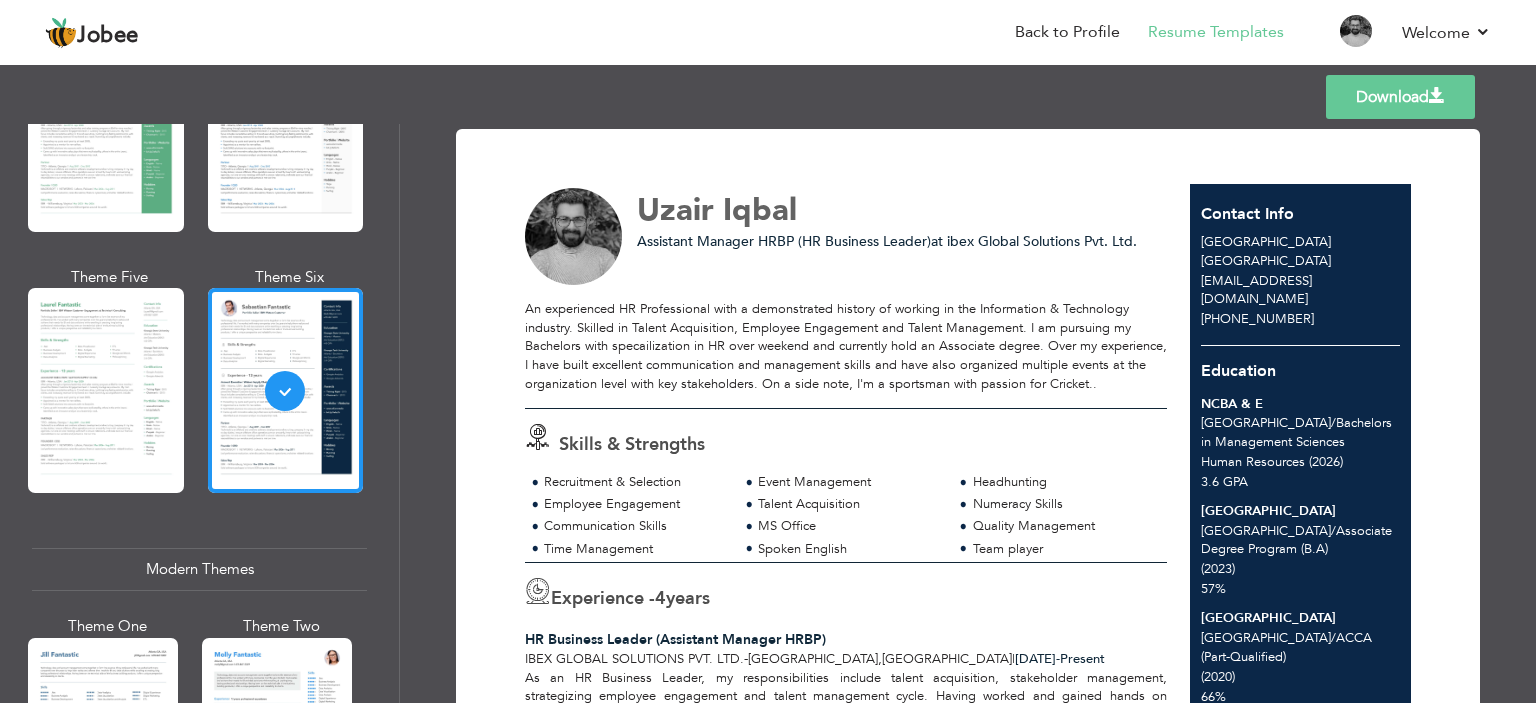 click on "An experienced HR Professional with a demonstrated history of working in the Information & Technology industry. Skilled in Talent Acquisition, Employee Engagement and Talent Management. I am pursuing my Bachelors with specailization in HR over weekend and currently hold an Associate degree. Over my experience, I have built excellent communication and management skills and have also organized multiple events at the organization level with key stakeholders. On a side note, I'm a sportsman with passion for Cricket.." at bounding box center (846, 346) 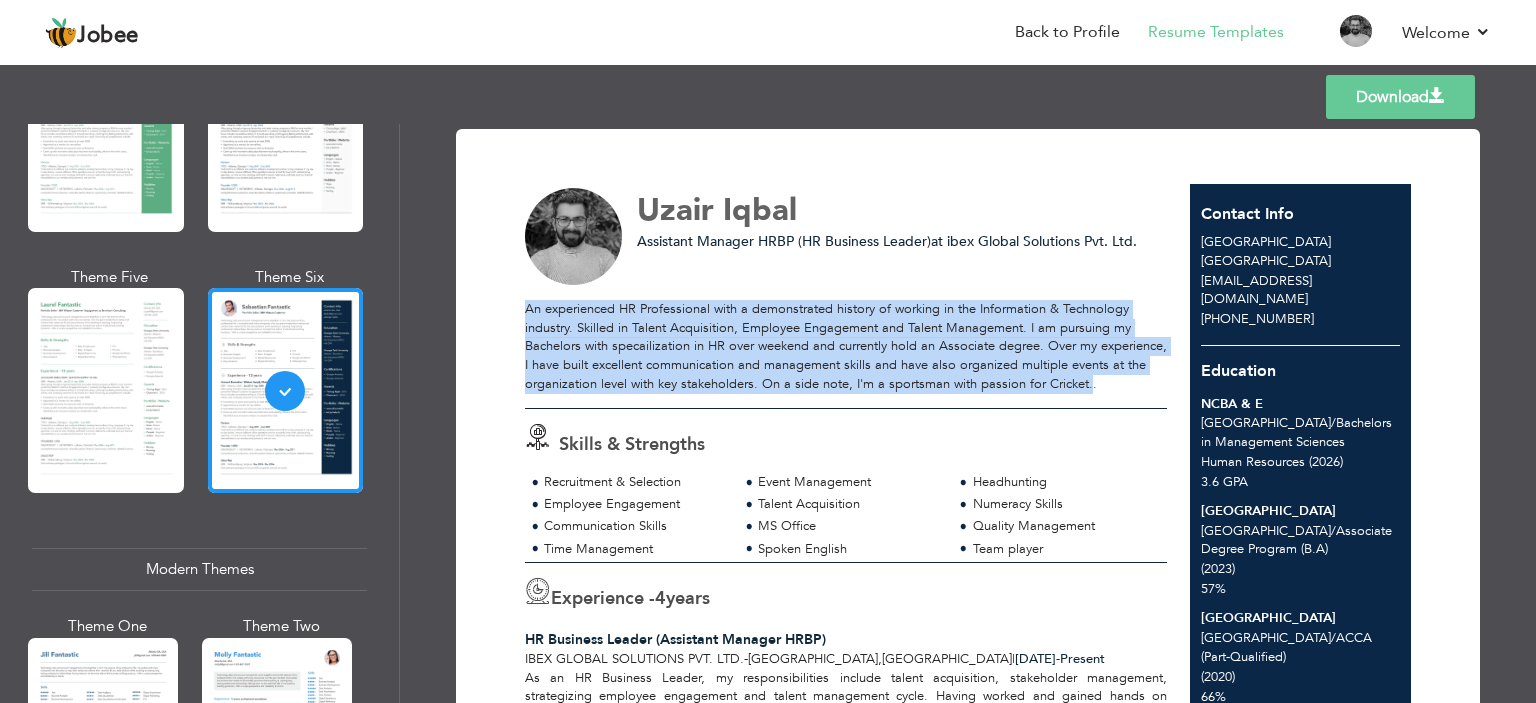 drag, startPoint x: 564, startPoint y: 403, endPoint x: 524, endPoint y: 304, distance: 106.77547 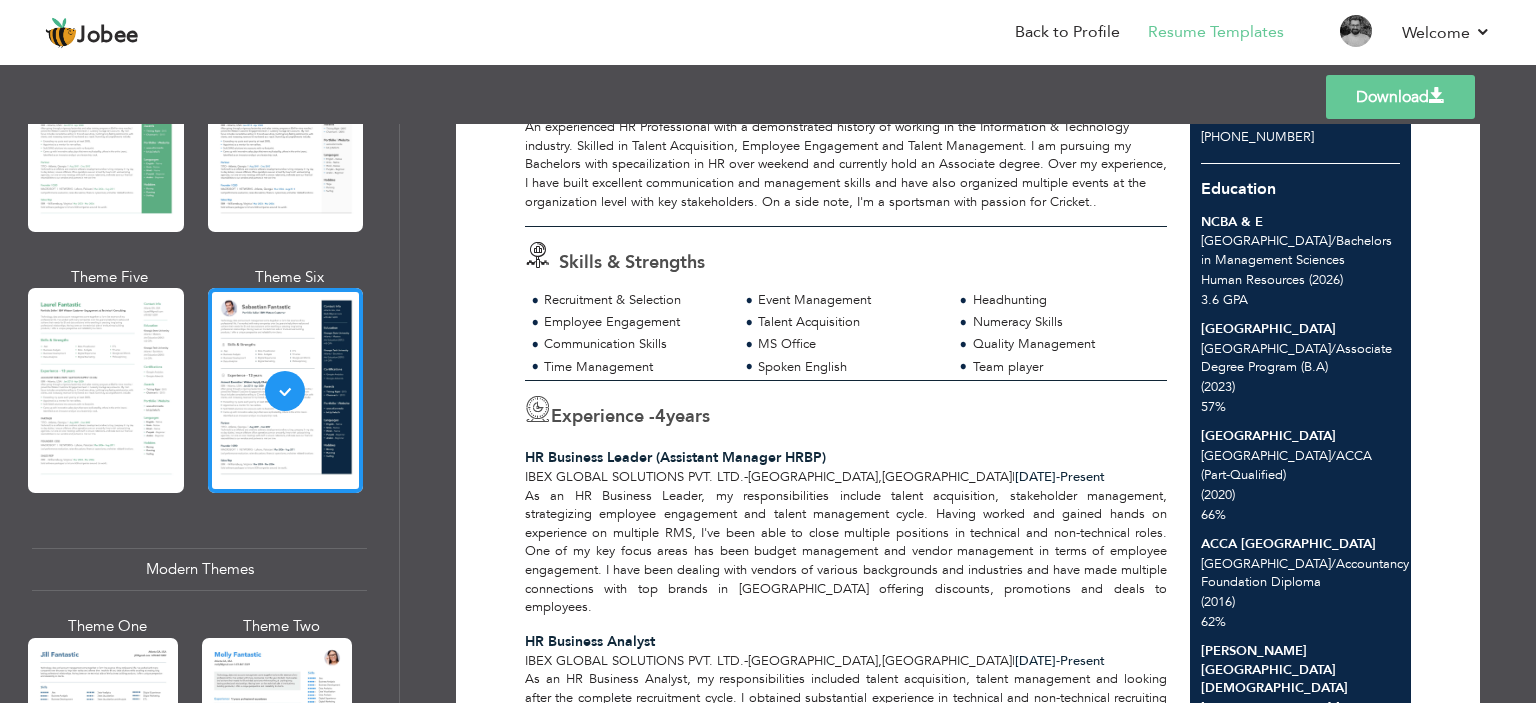 scroll, scrollTop: 0, scrollLeft: 0, axis: both 